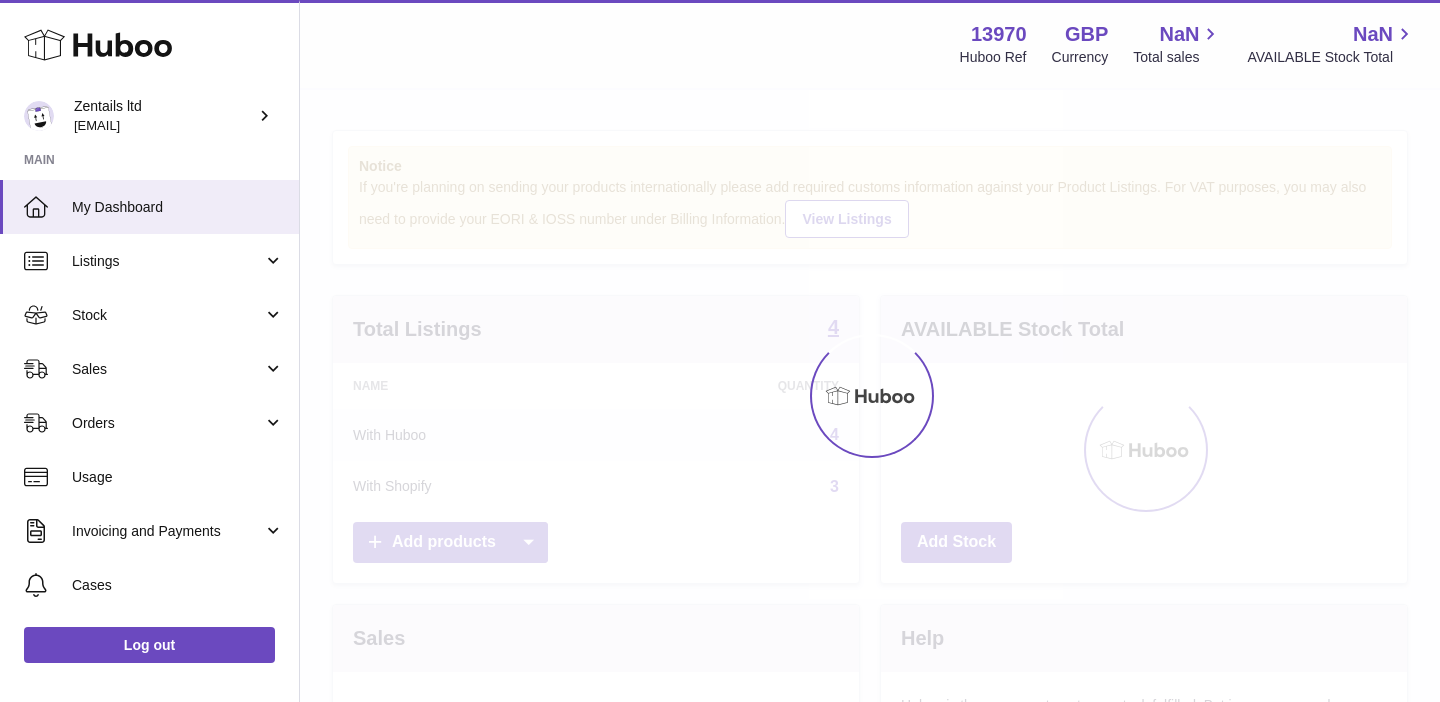 scroll, scrollTop: 0, scrollLeft: 0, axis: both 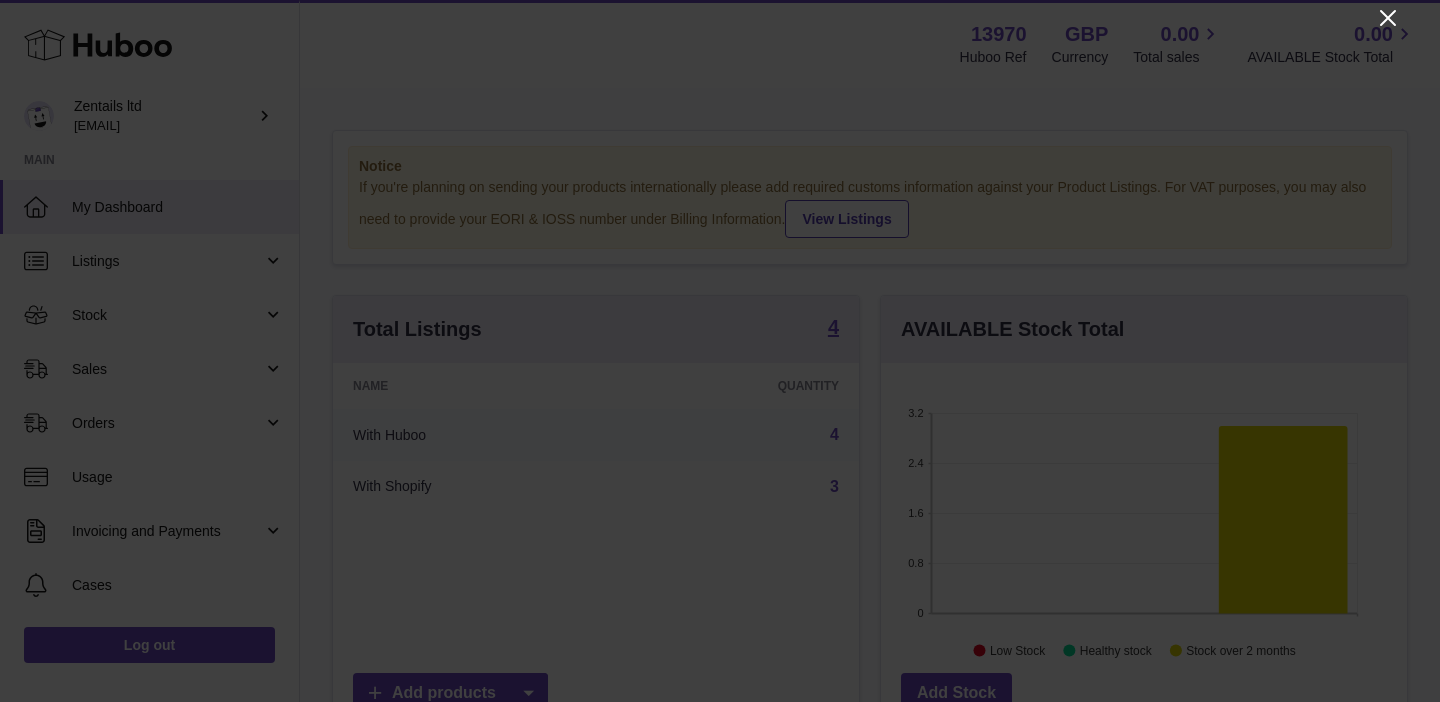 click 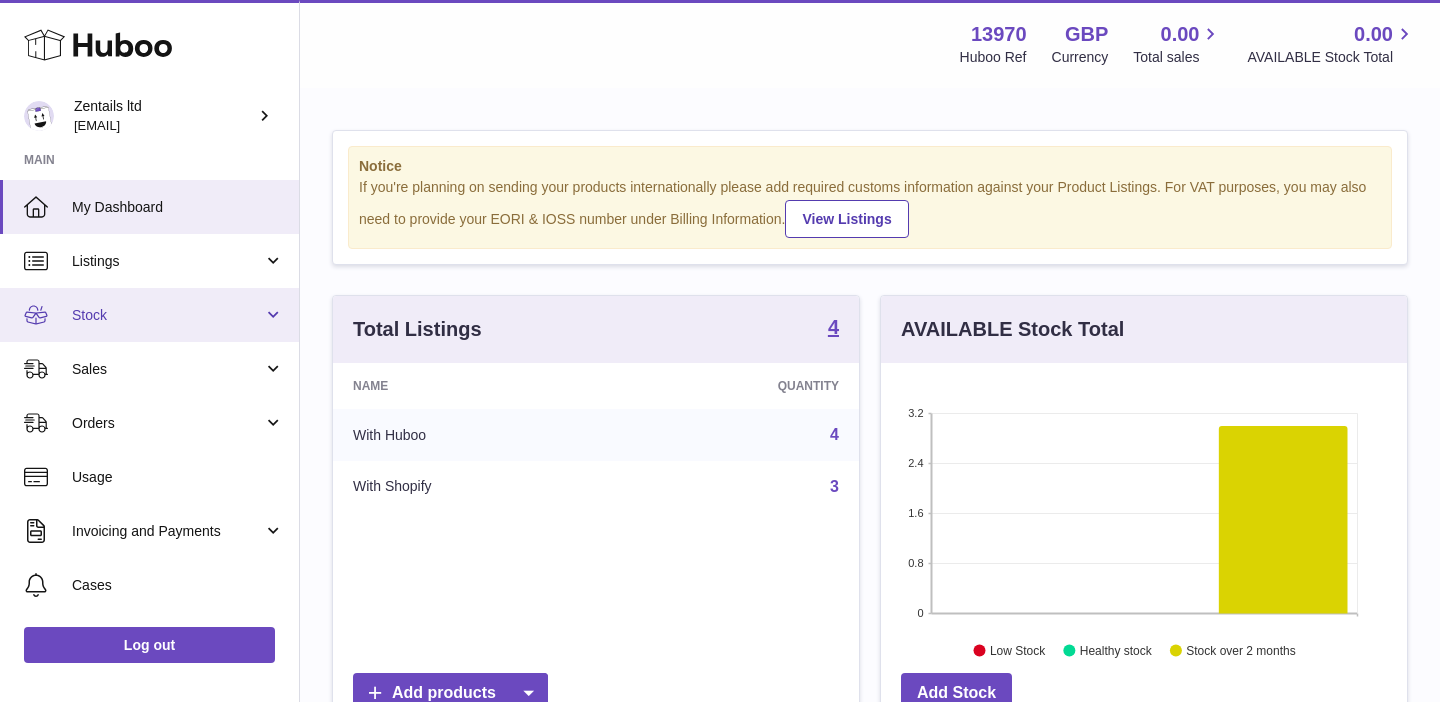 click on "Stock" at bounding box center (149, 315) 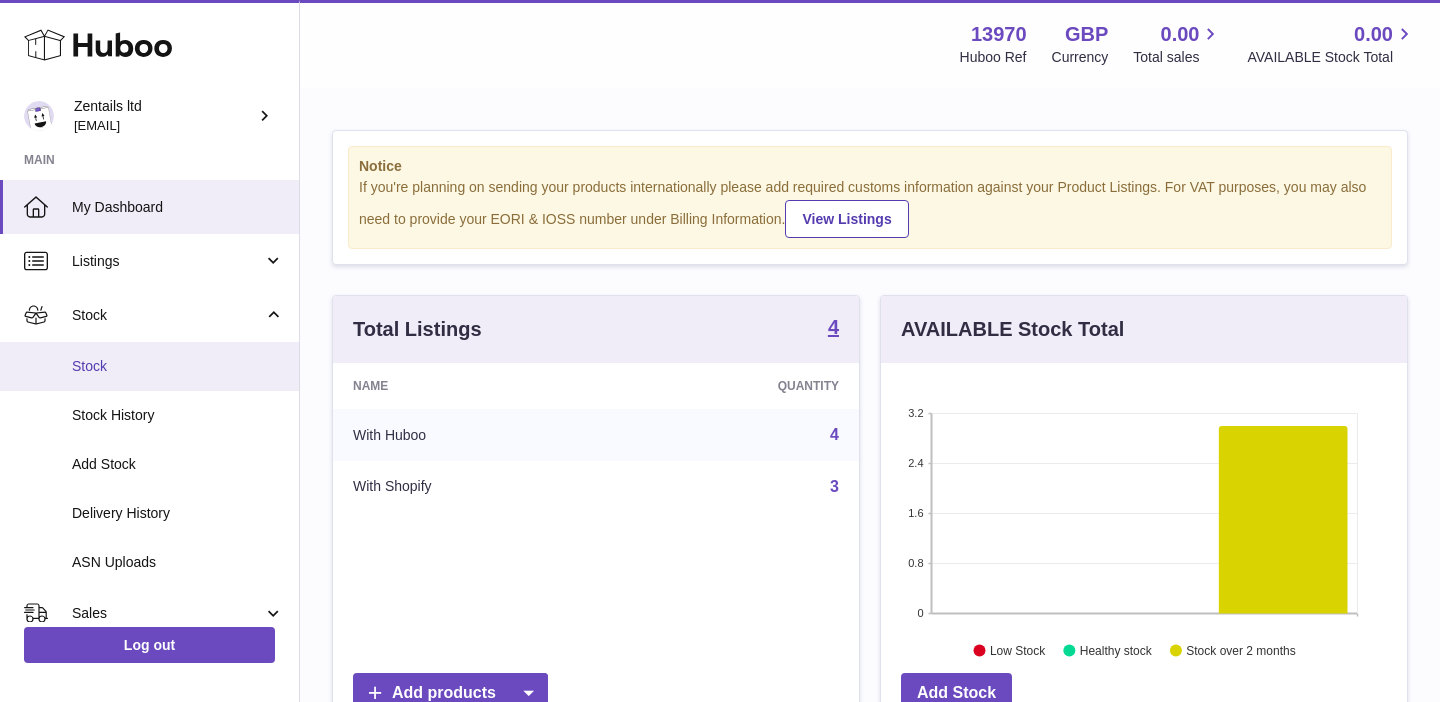 click on "Stock" at bounding box center (178, 366) 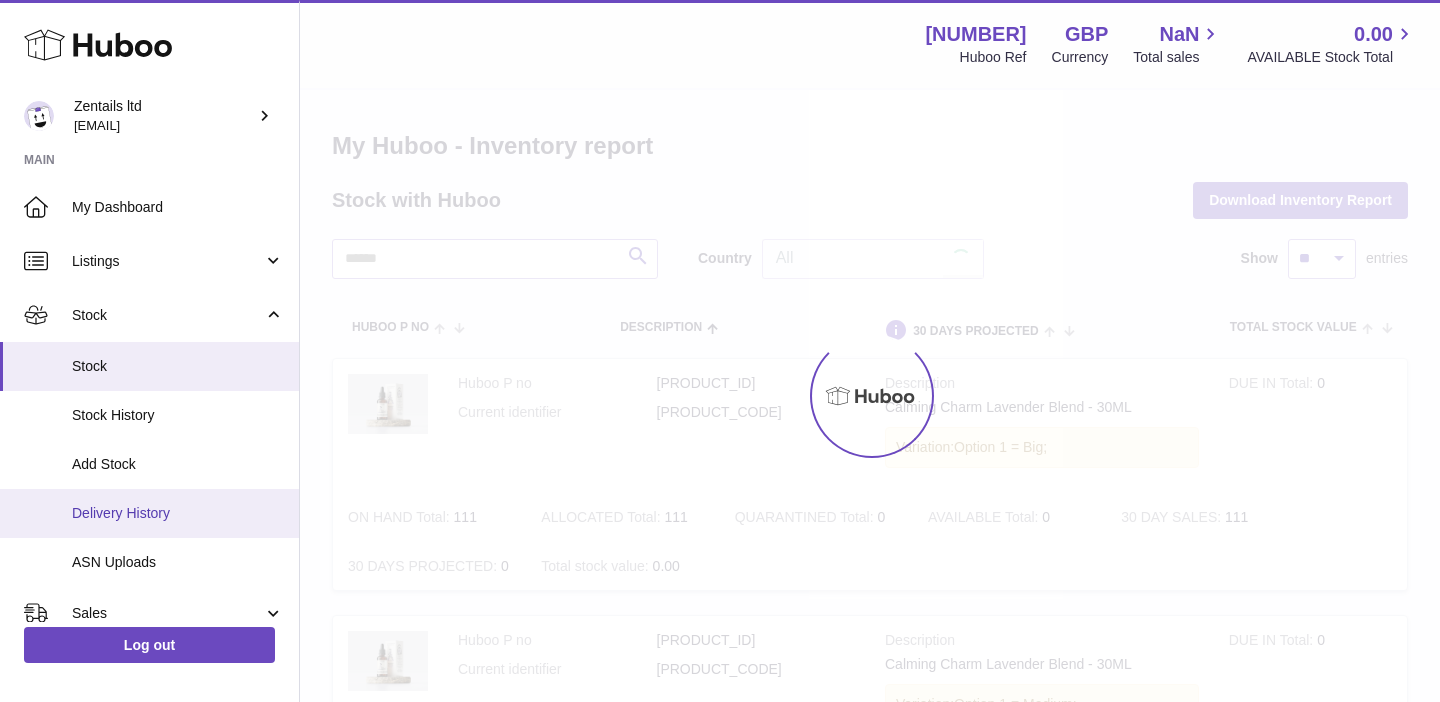 scroll, scrollTop: 0, scrollLeft: 0, axis: both 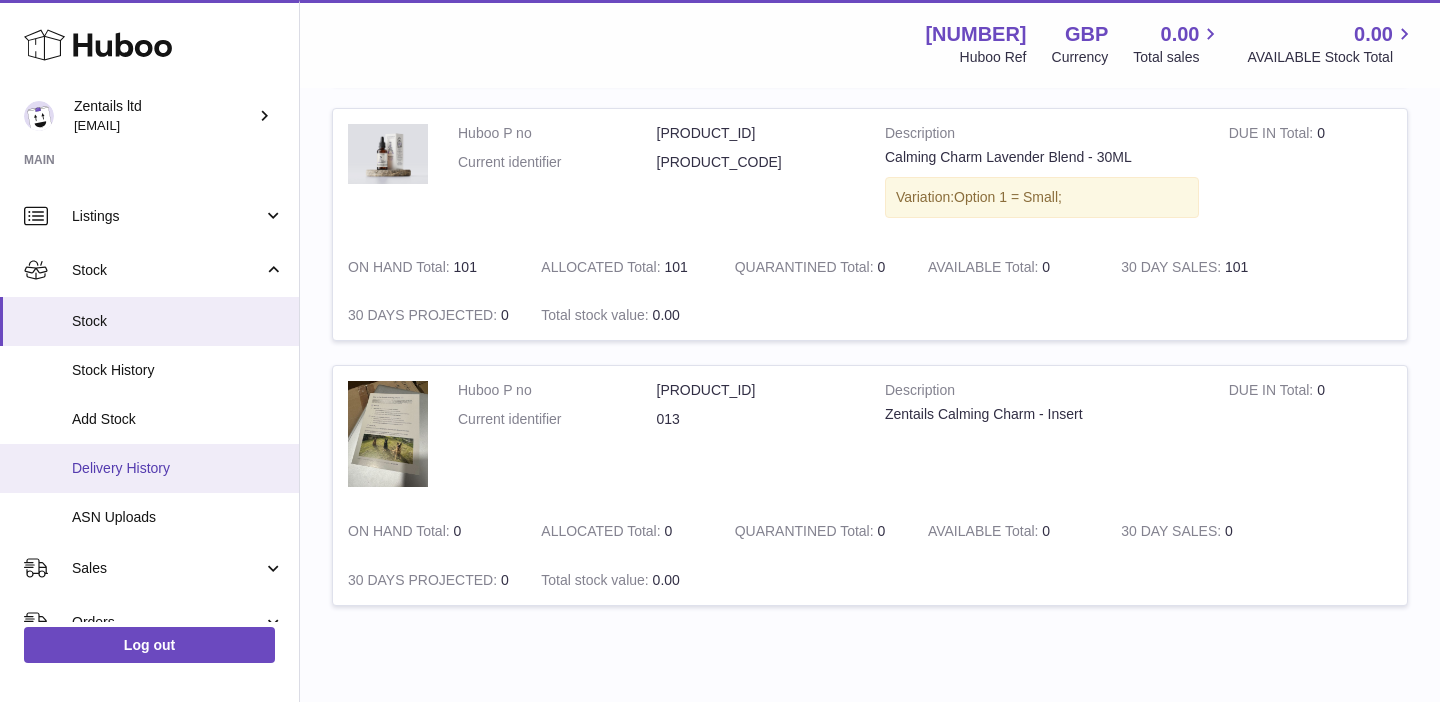 click on "Delivery History" at bounding box center (178, 468) 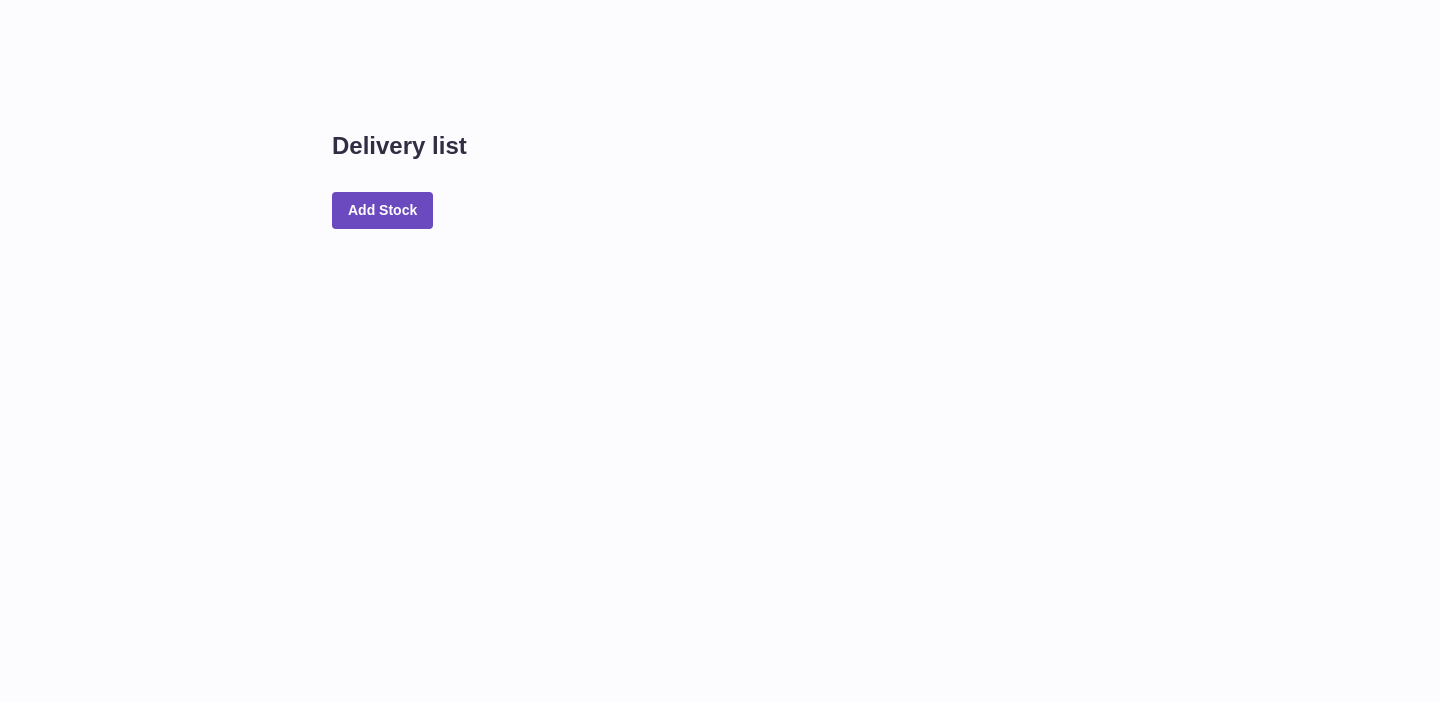 scroll, scrollTop: 0, scrollLeft: 0, axis: both 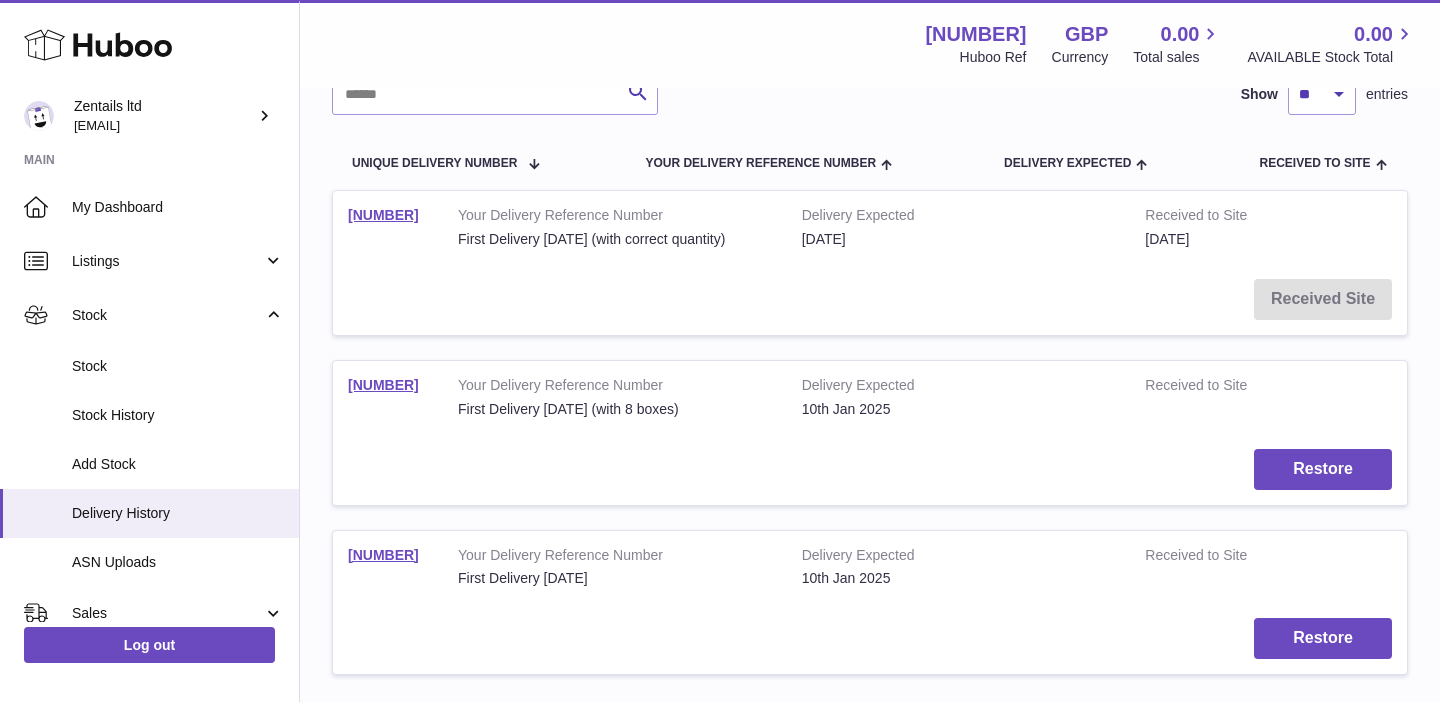 click on "First Delivery 06/01/25 (with 8 boxes)" at bounding box center [615, 409] 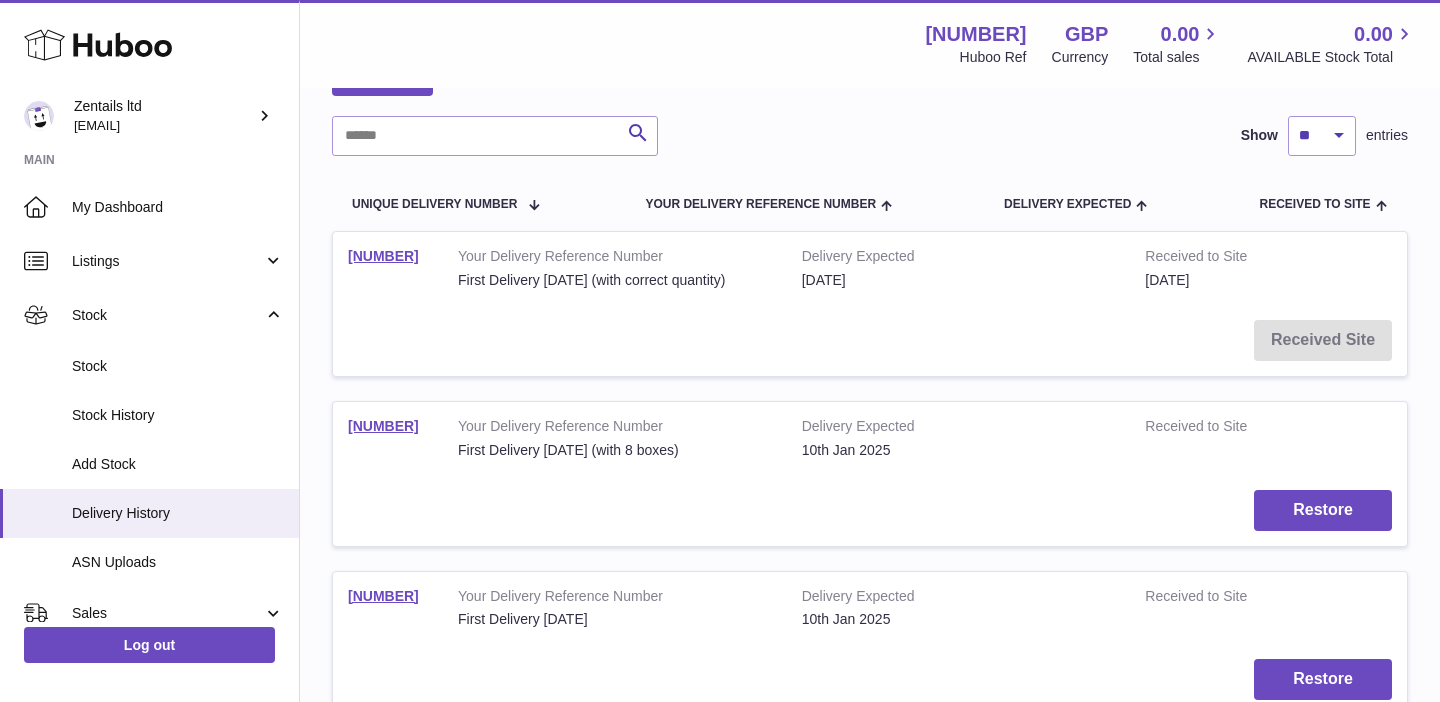 scroll, scrollTop: 7, scrollLeft: 0, axis: vertical 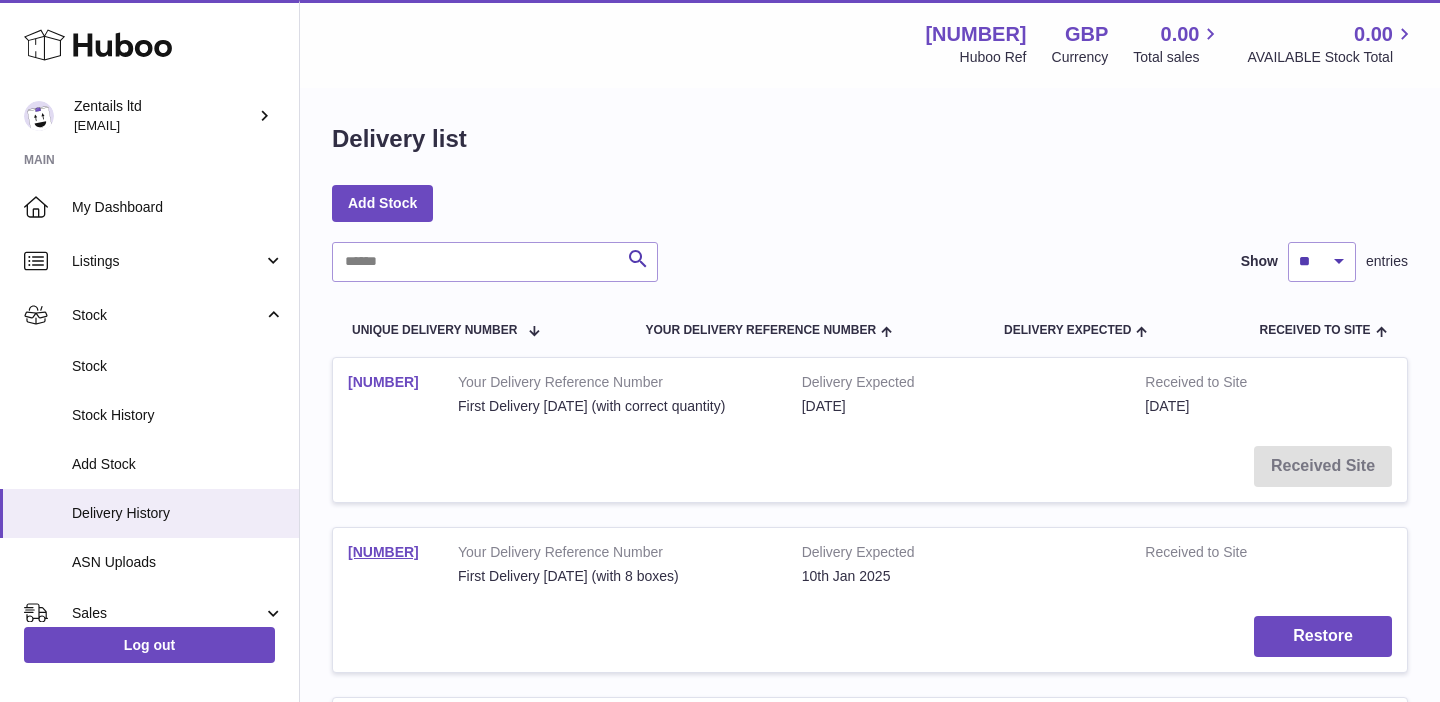 click on "13970-188710" at bounding box center (383, 382) 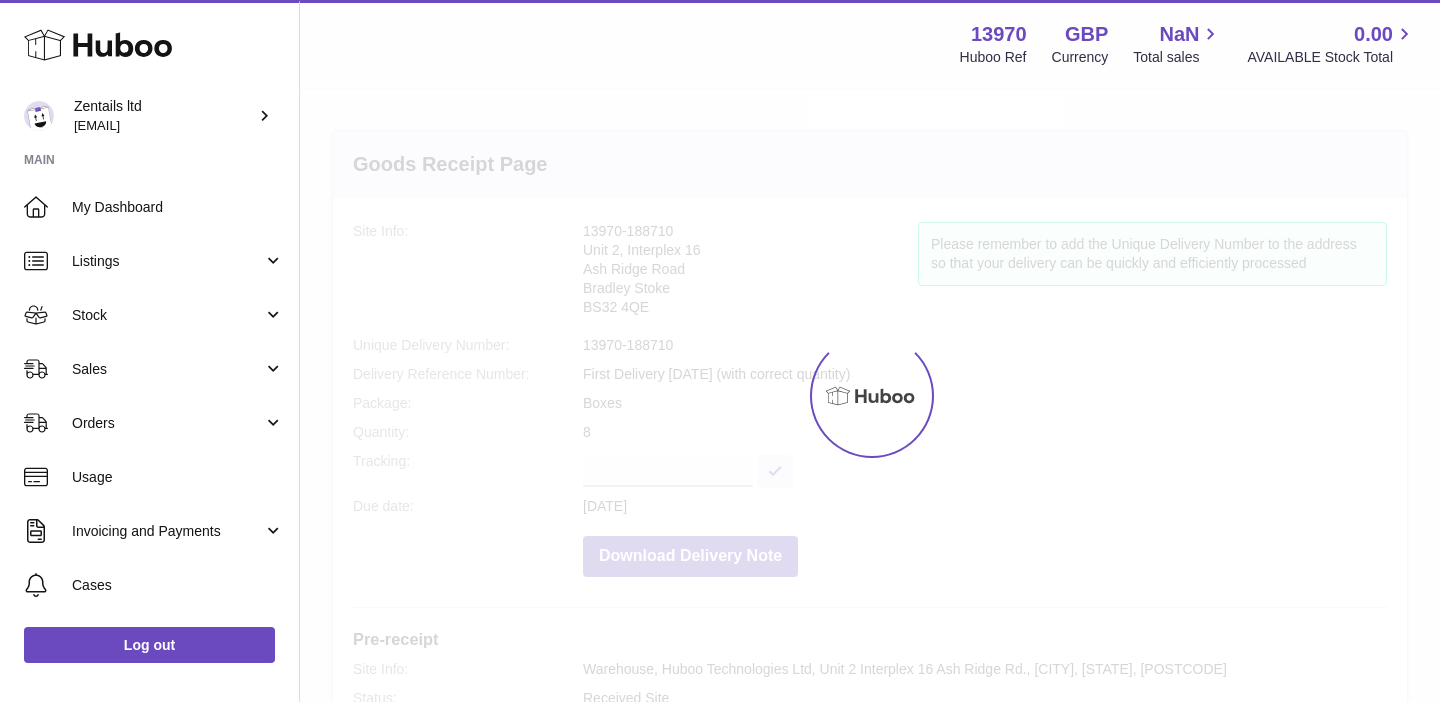 scroll, scrollTop: 0, scrollLeft: 0, axis: both 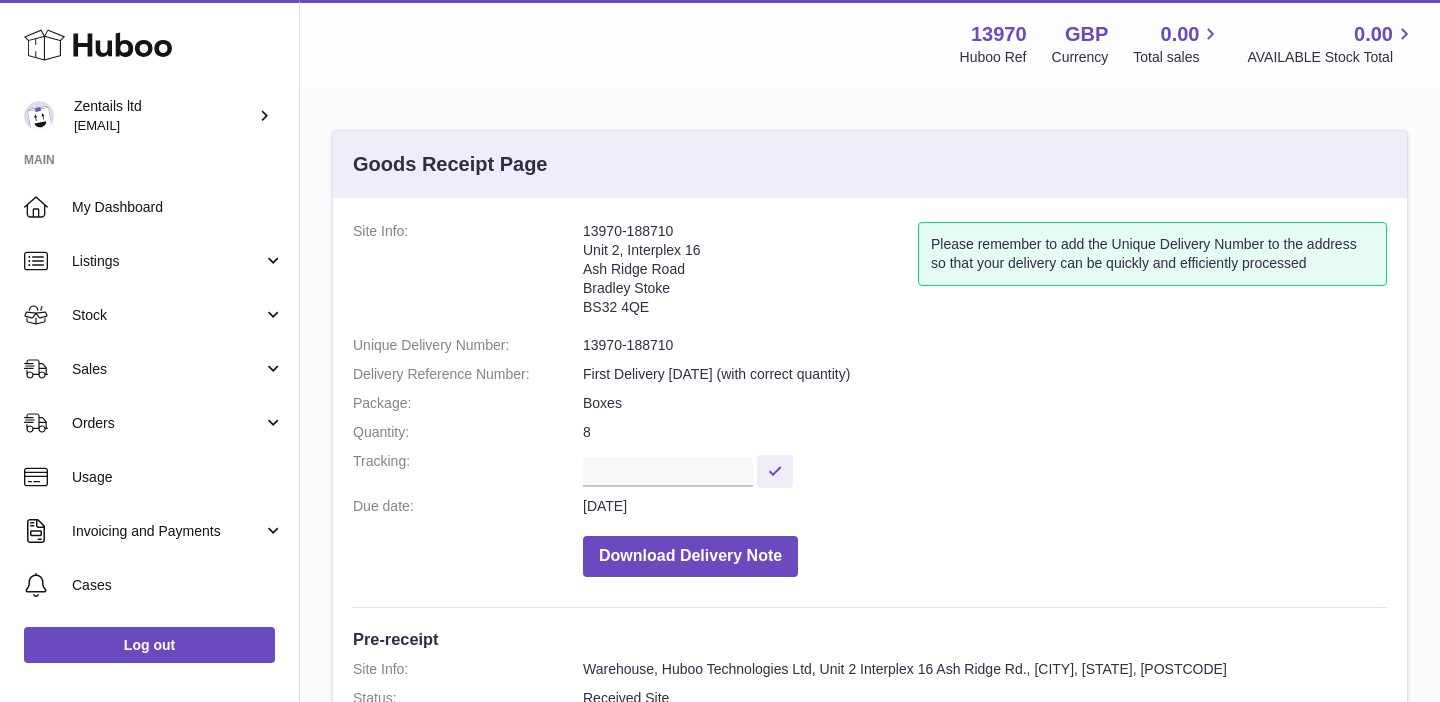 drag, startPoint x: 682, startPoint y: 226, endPoint x: 619, endPoint y: 225, distance: 63.007935 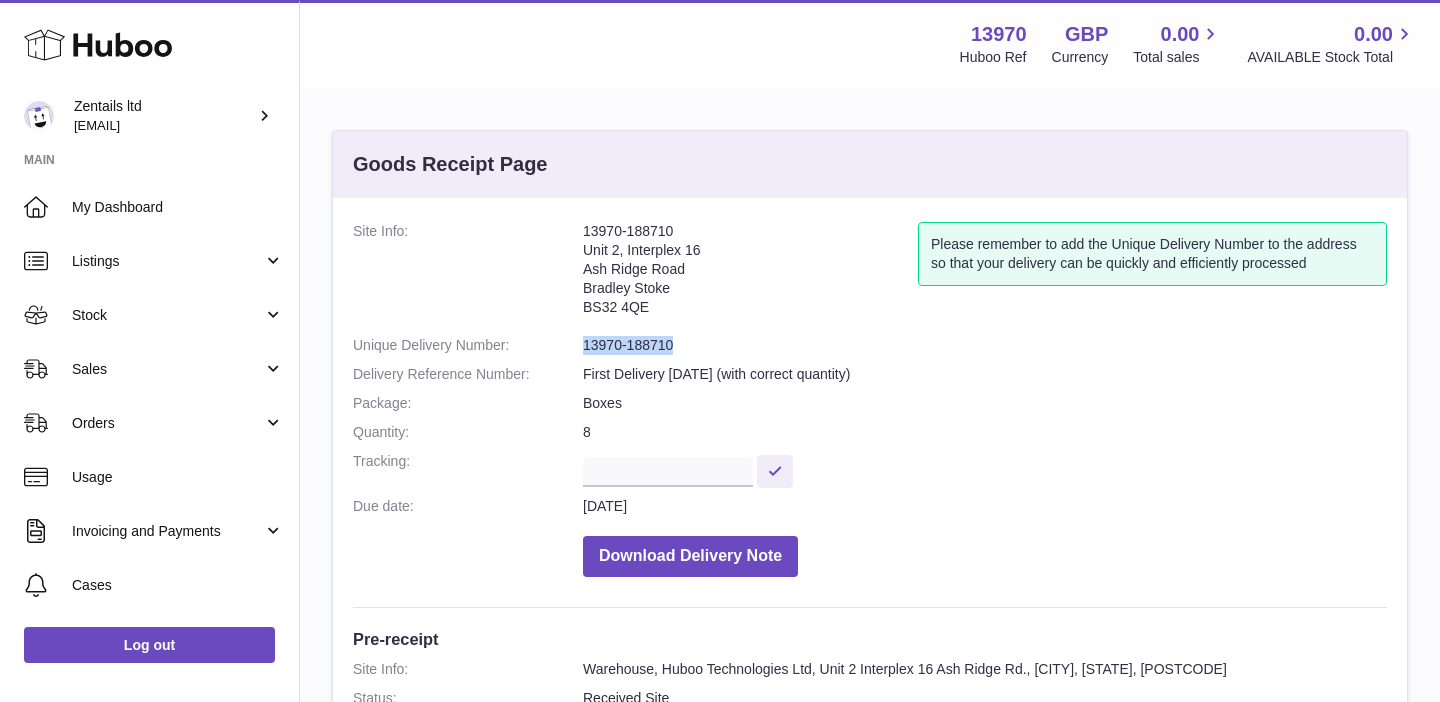 drag, startPoint x: 676, startPoint y: 341, endPoint x: 575, endPoint y: 346, distance: 101.12369 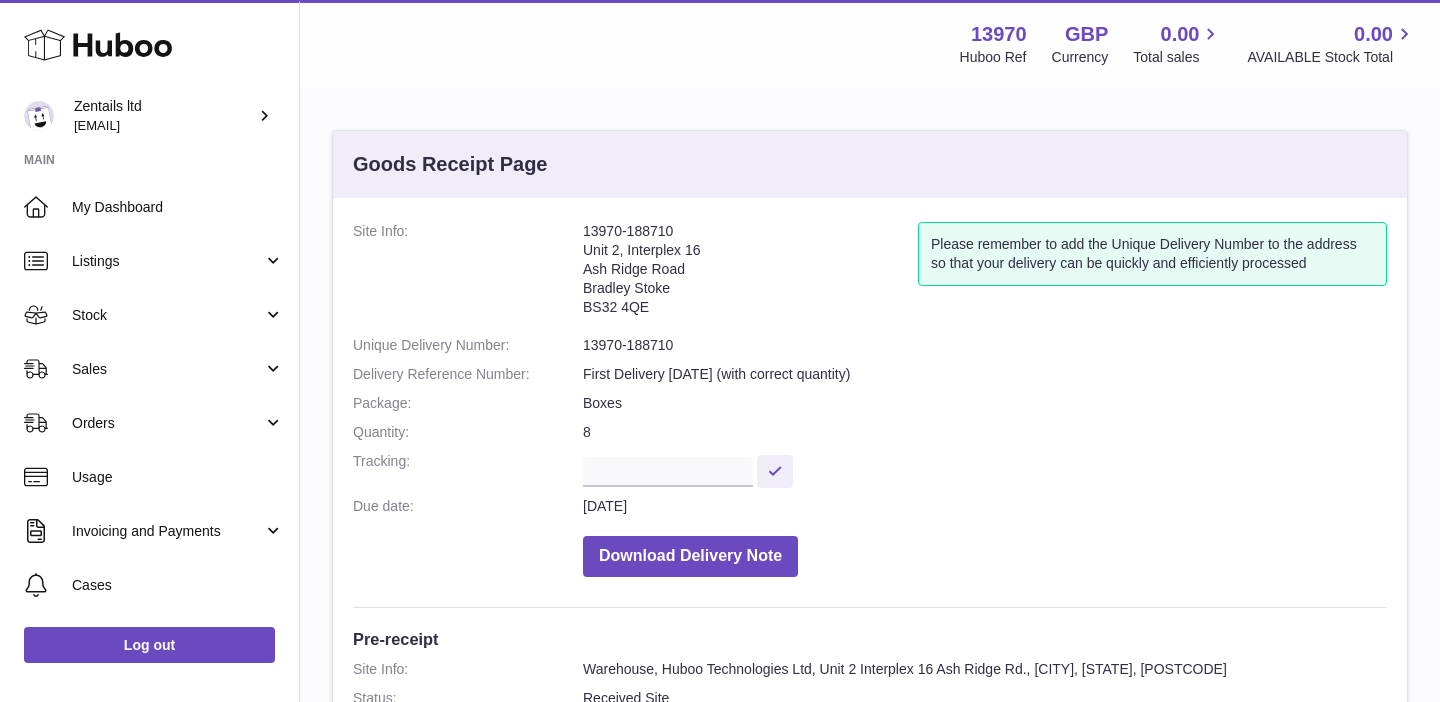 click on "Site Info:
[NUMBER]
Unit 2, Interplex 16
Ash Ridge Road
[CITY], [STATE]
[POSTCODE]
Please remember to add the Unique Delivery Number to the address so that your delivery can be quickly and efficiently processed
Unique Delivery Number:   [NUMBER]   Delivery Reference Number:   First Delivery [DATE] (with correct quantity)   Package:   Boxes   Quantity:   8     Tracking:       Due date:   [DATE]
Download Delivery Note" at bounding box center [870, 404] 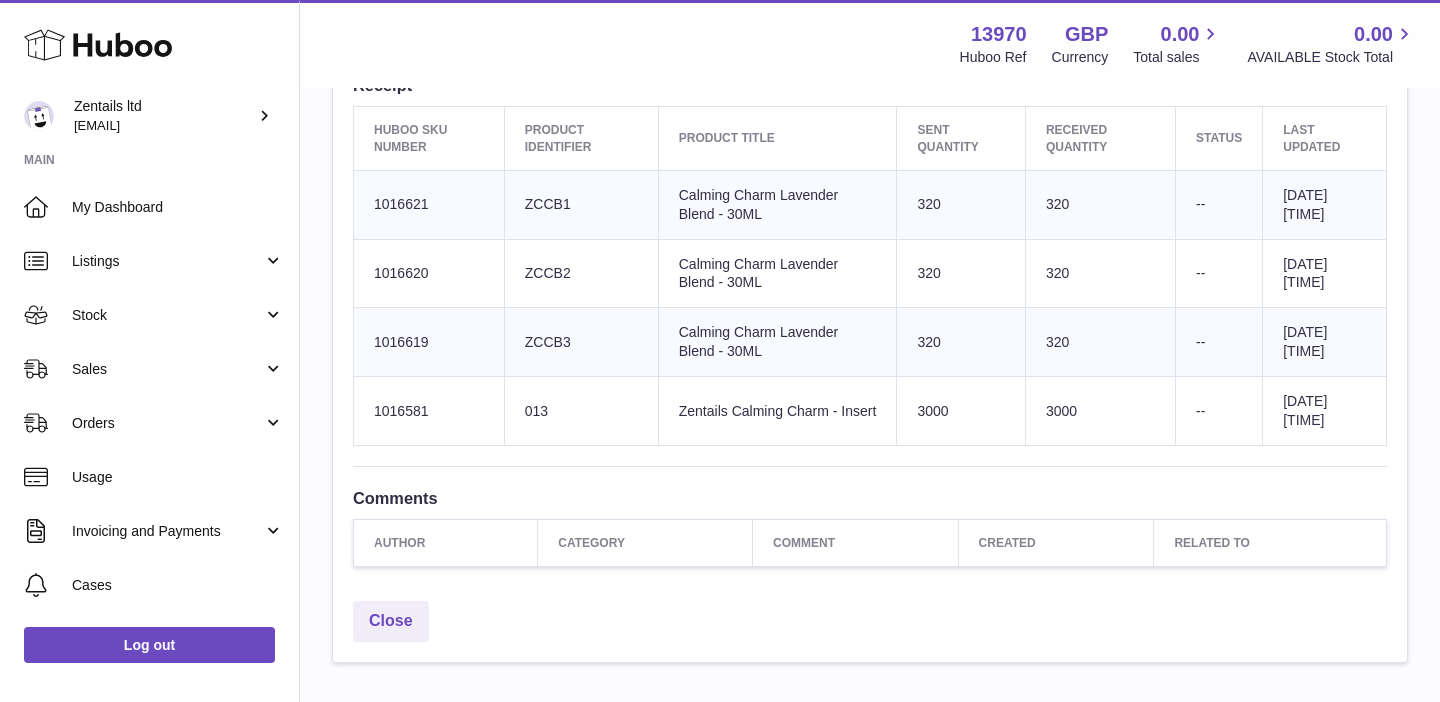 scroll, scrollTop: 761, scrollLeft: 0, axis: vertical 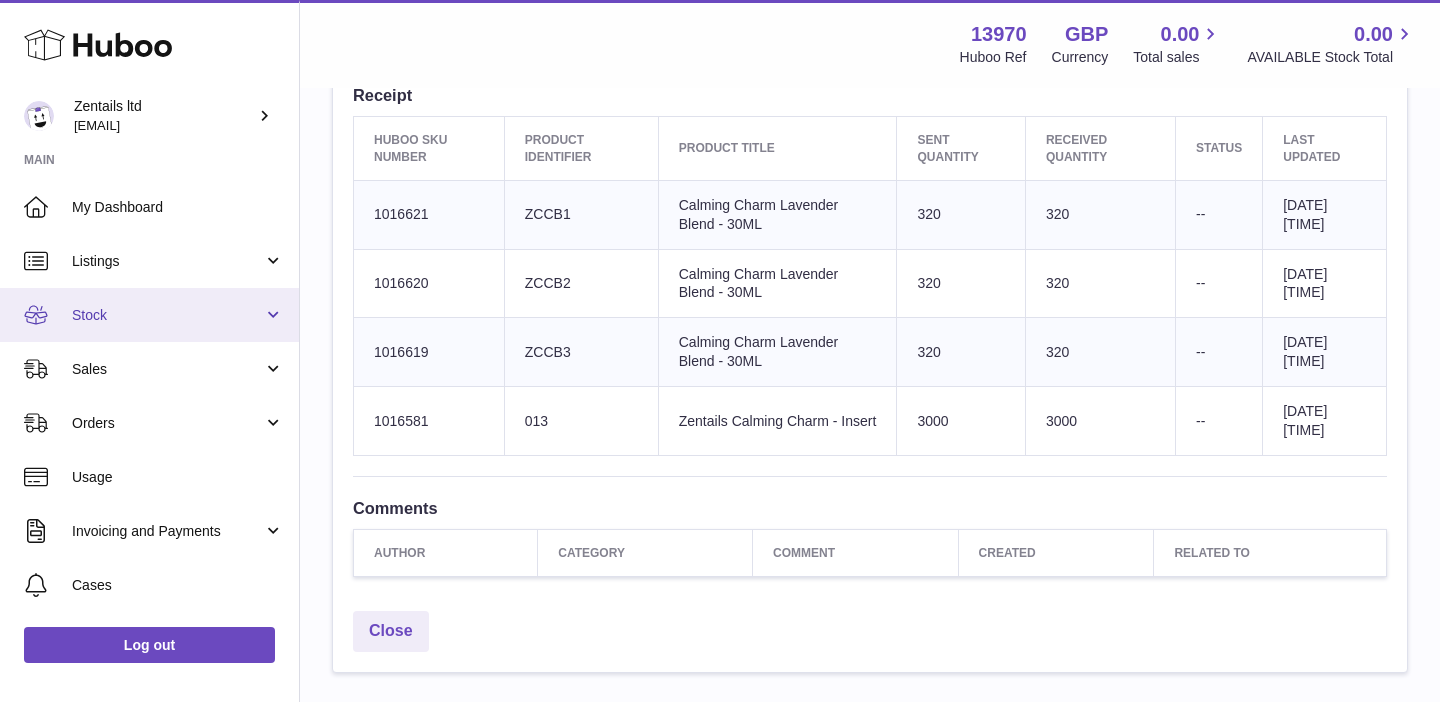 click on "Stock" at bounding box center (167, 315) 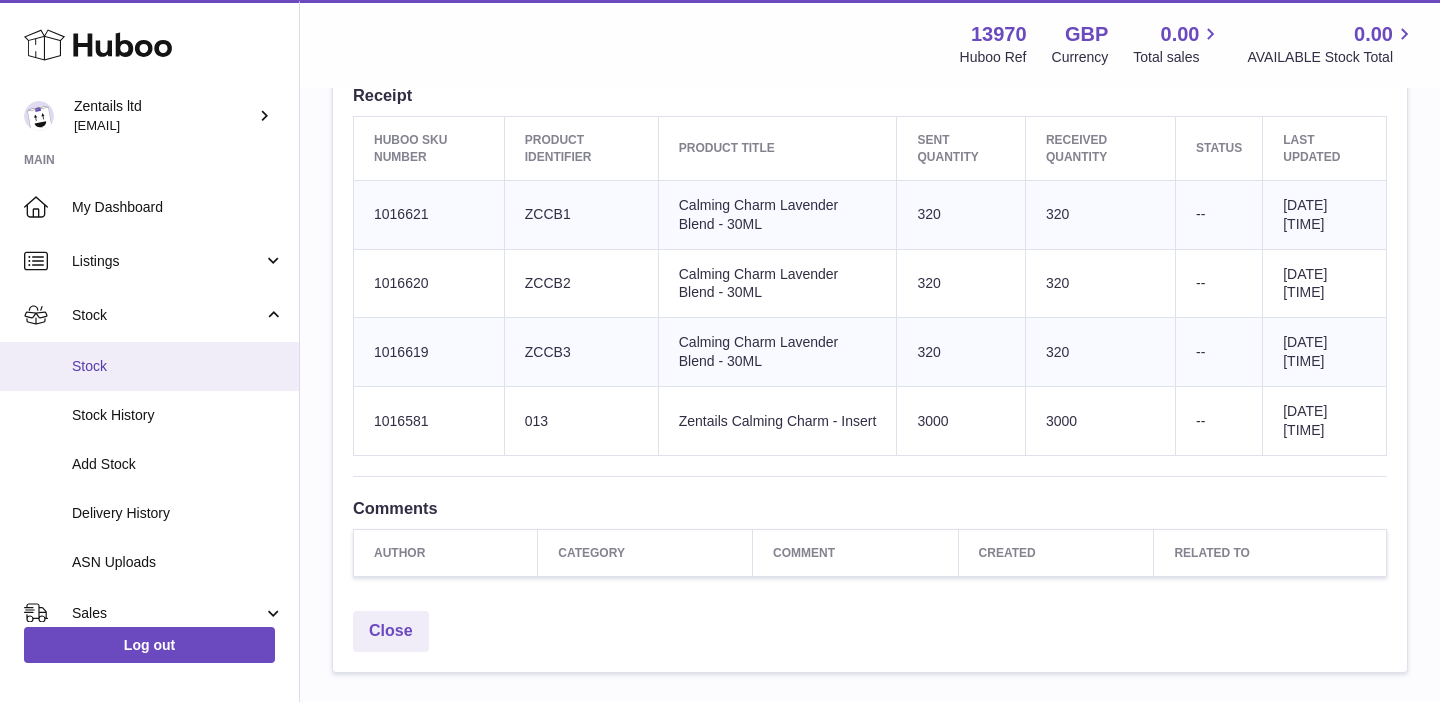 click on "Stock" at bounding box center [178, 366] 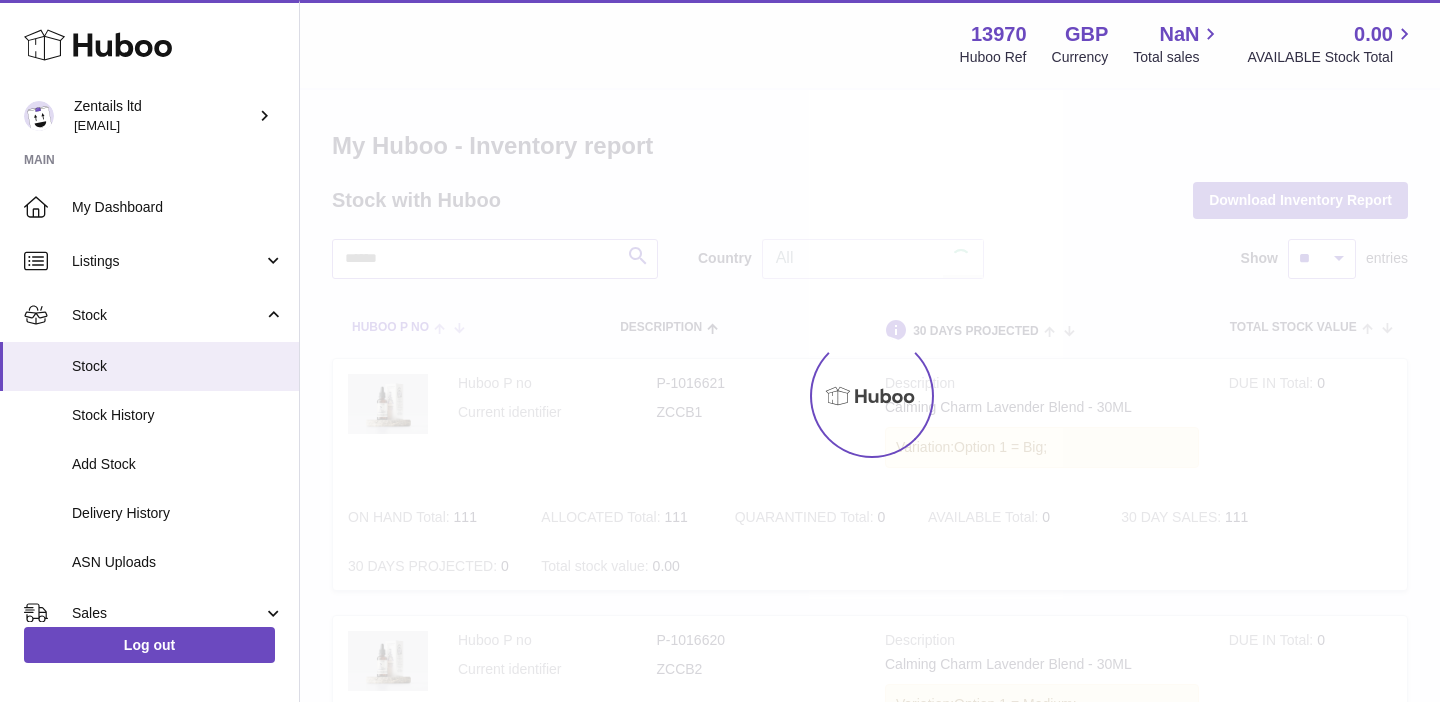 scroll, scrollTop: 0, scrollLeft: 0, axis: both 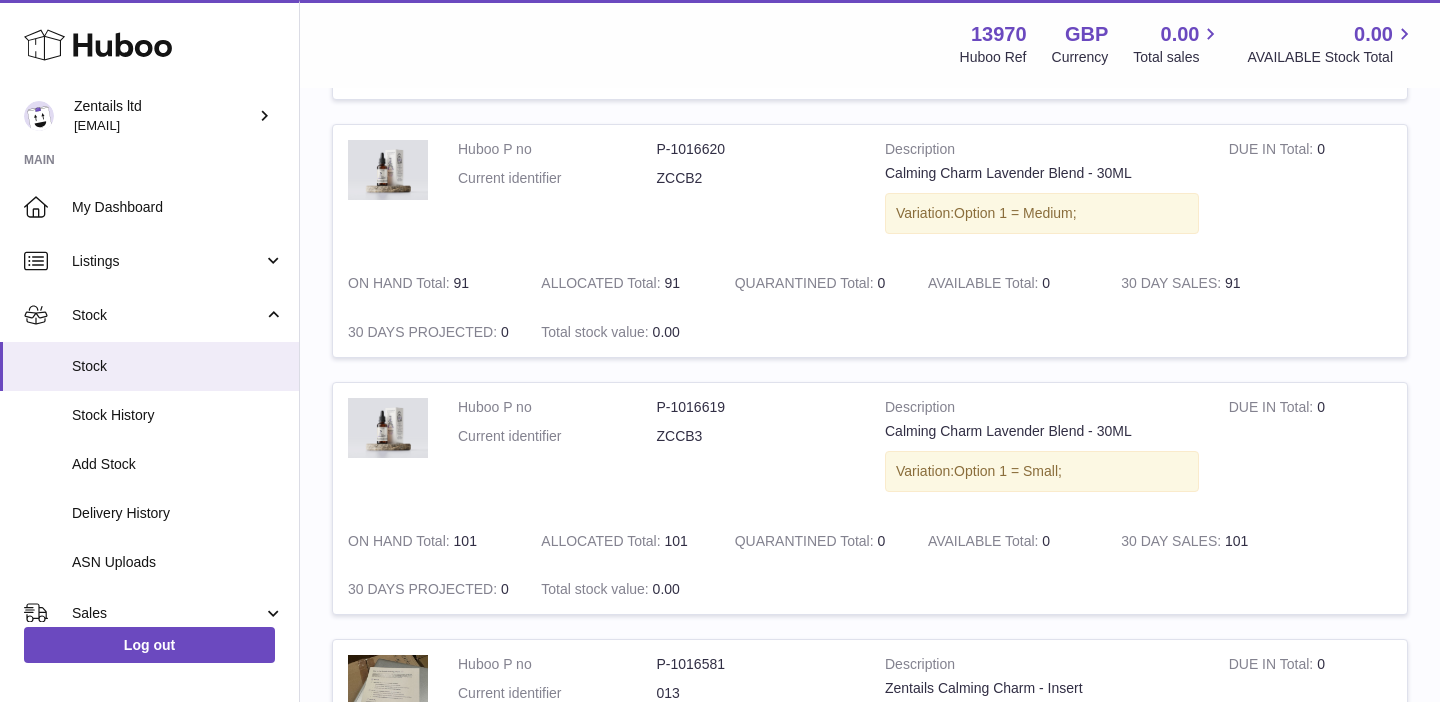 click on "Huboo P no" at bounding box center [557, 149] 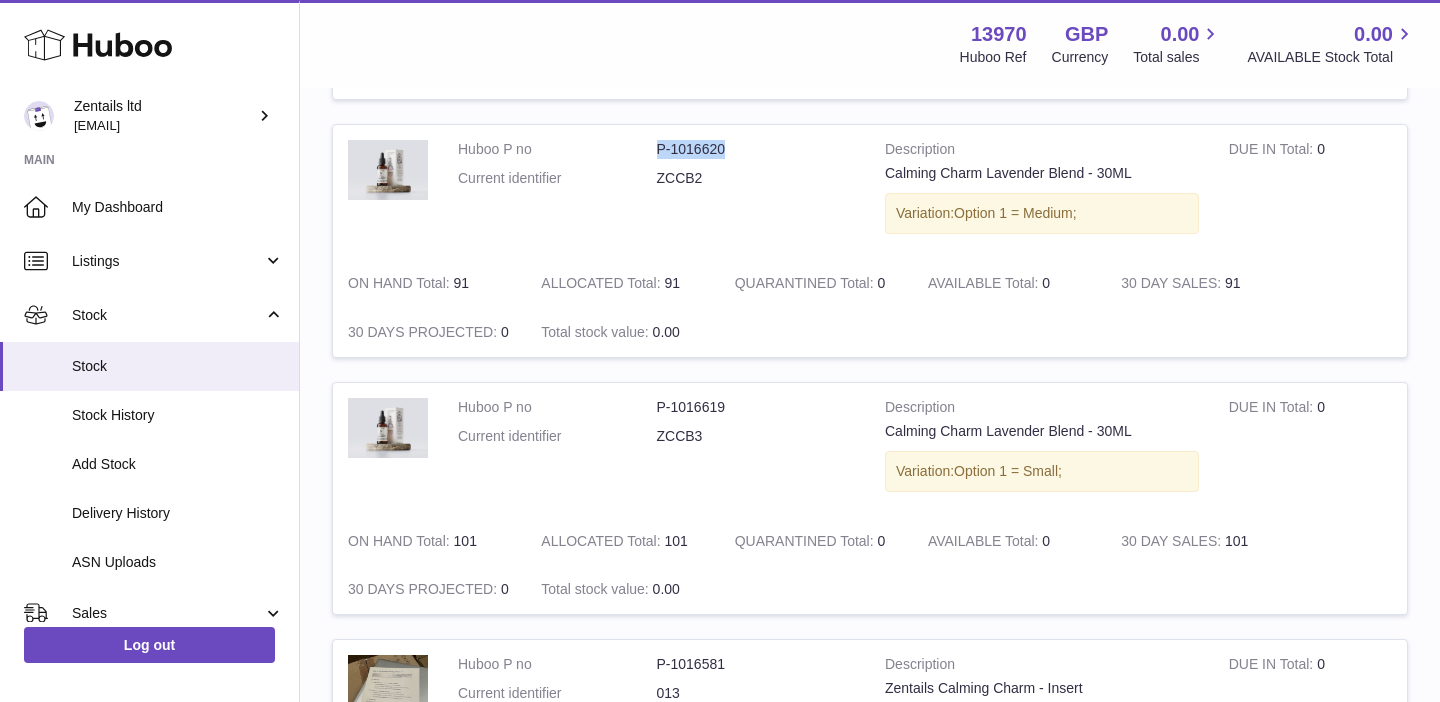 drag, startPoint x: 658, startPoint y: 147, endPoint x: 732, endPoint y: 156, distance: 74.54529 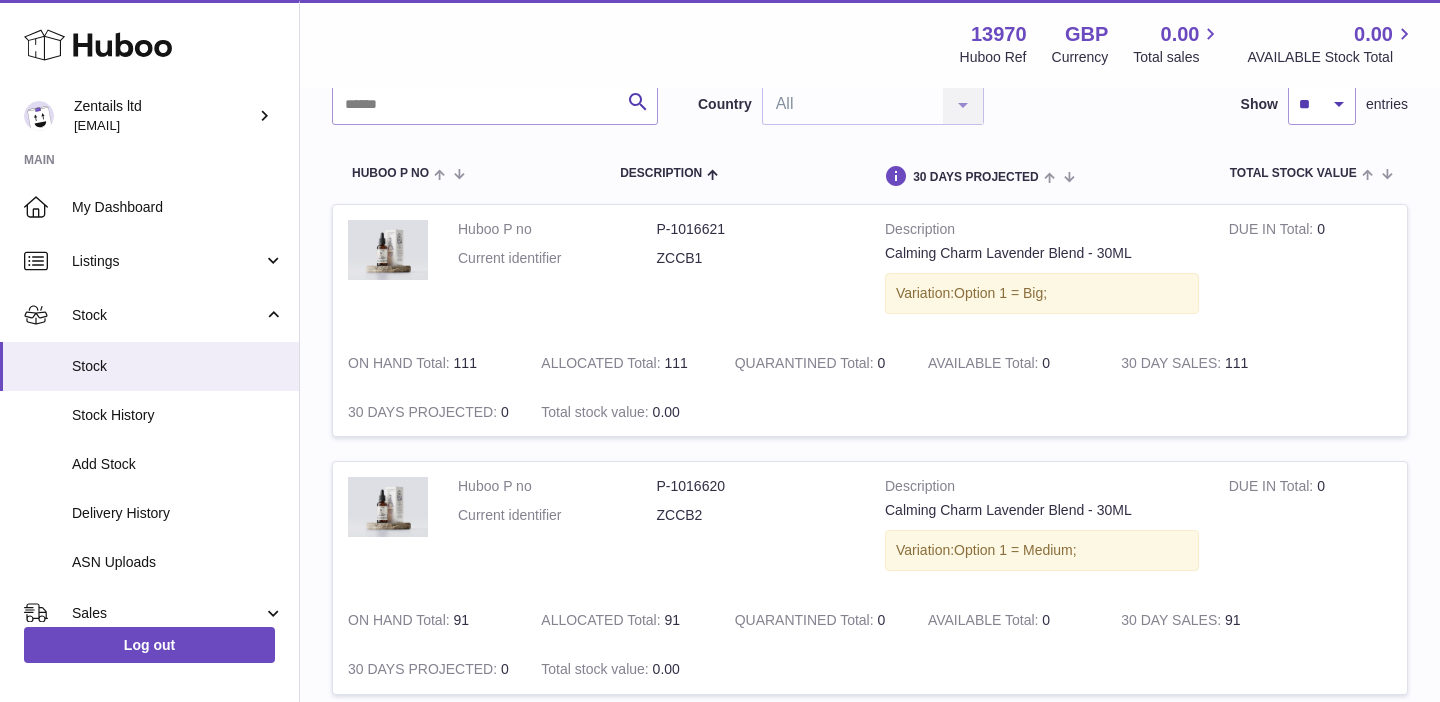 scroll, scrollTop: 98, scrollLeft: 0, axis: vertical 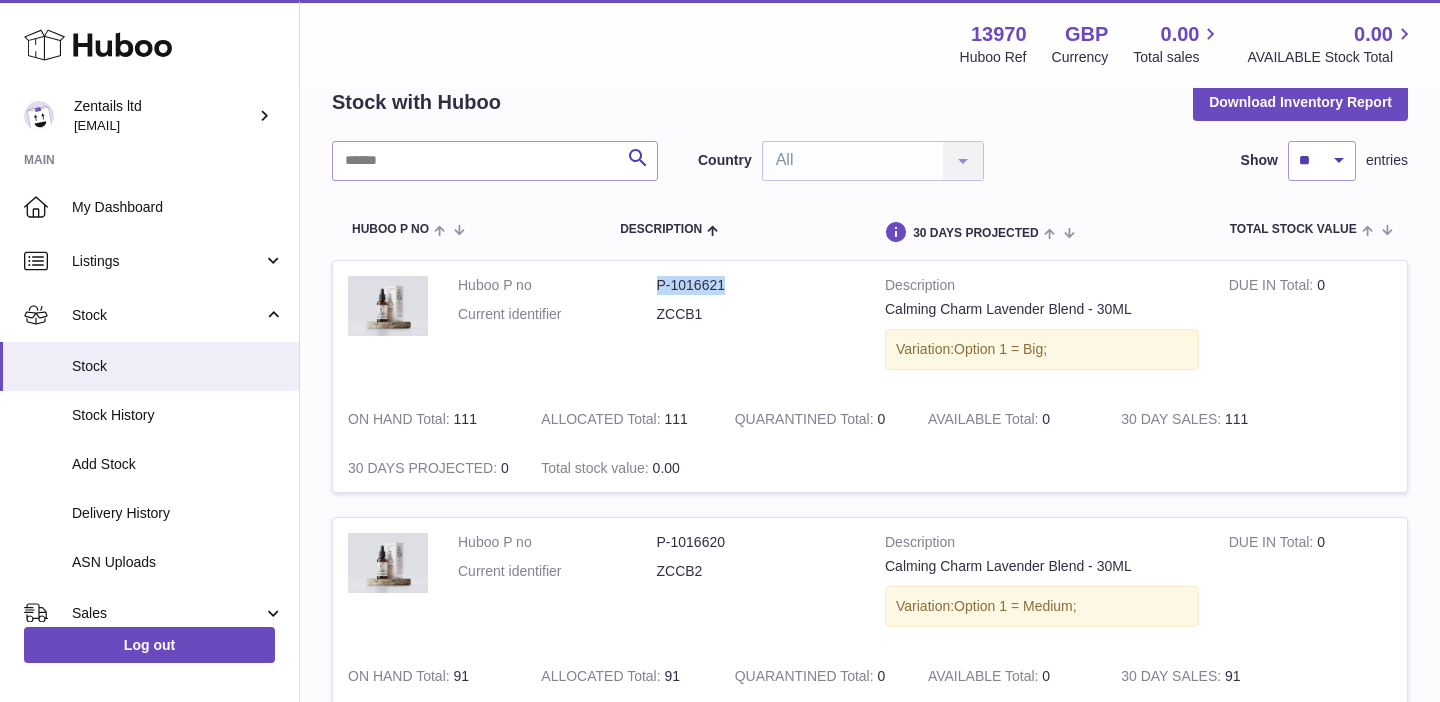 drag, startPoint x: 659, startPoint y: 284, endPoint x: 737, endPoint y: 283, distance: 78.00641 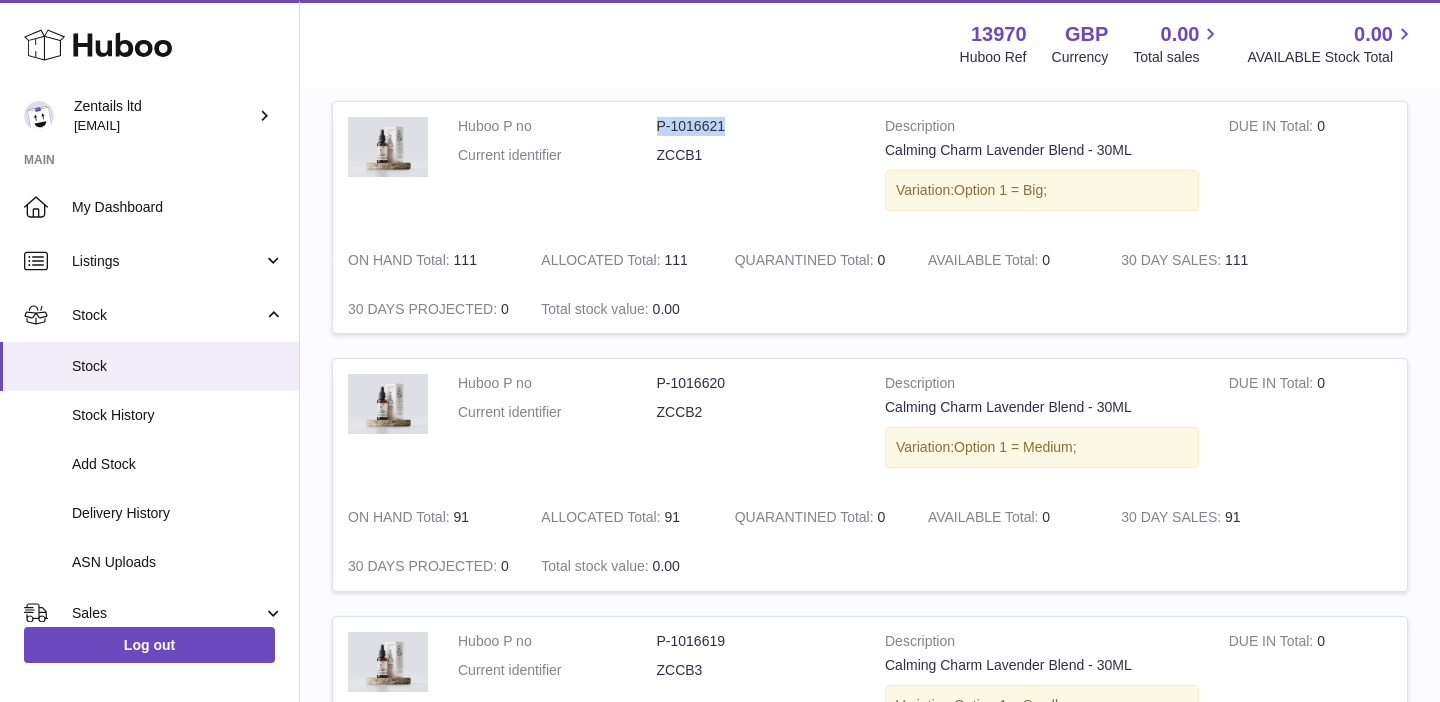 scroll, scrollTop: 313, scrollLeft: 0, axis: vertical 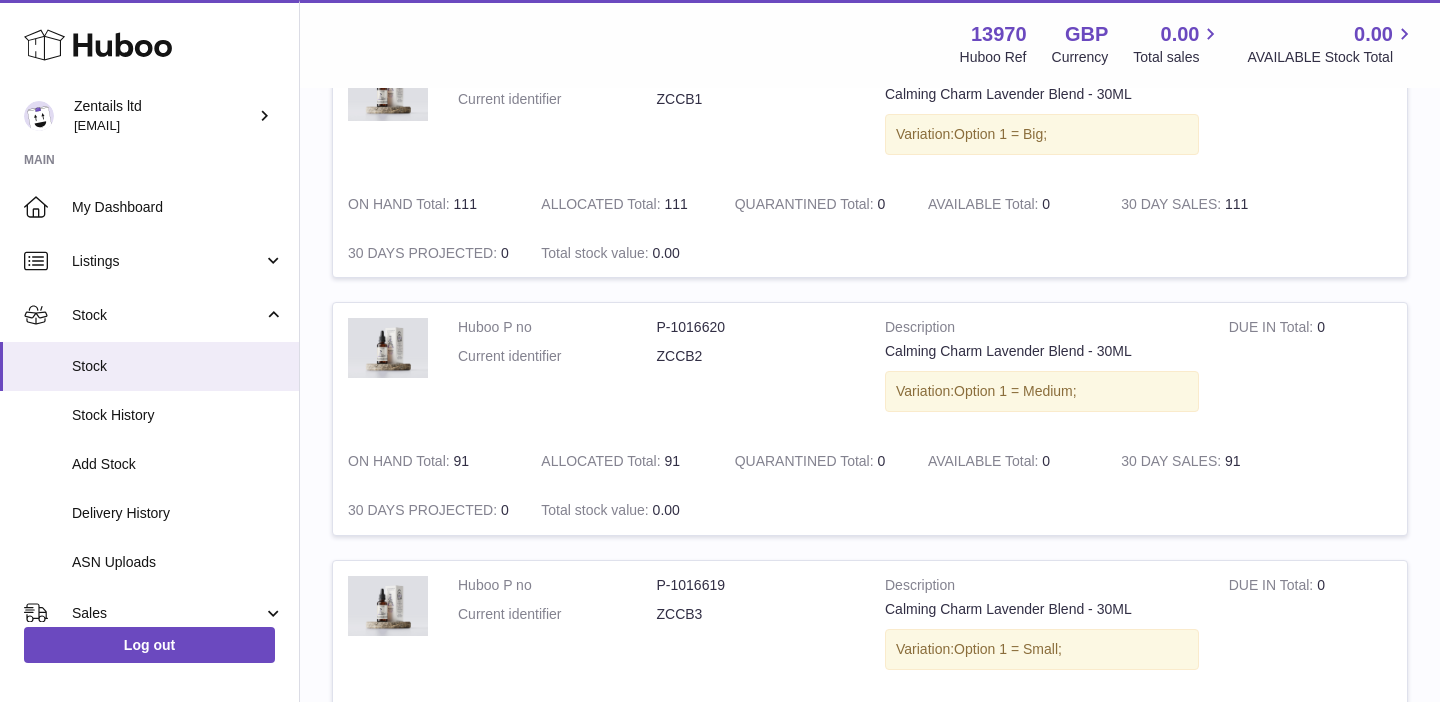 click on "P-1016620" at bounding box center [756, 327] 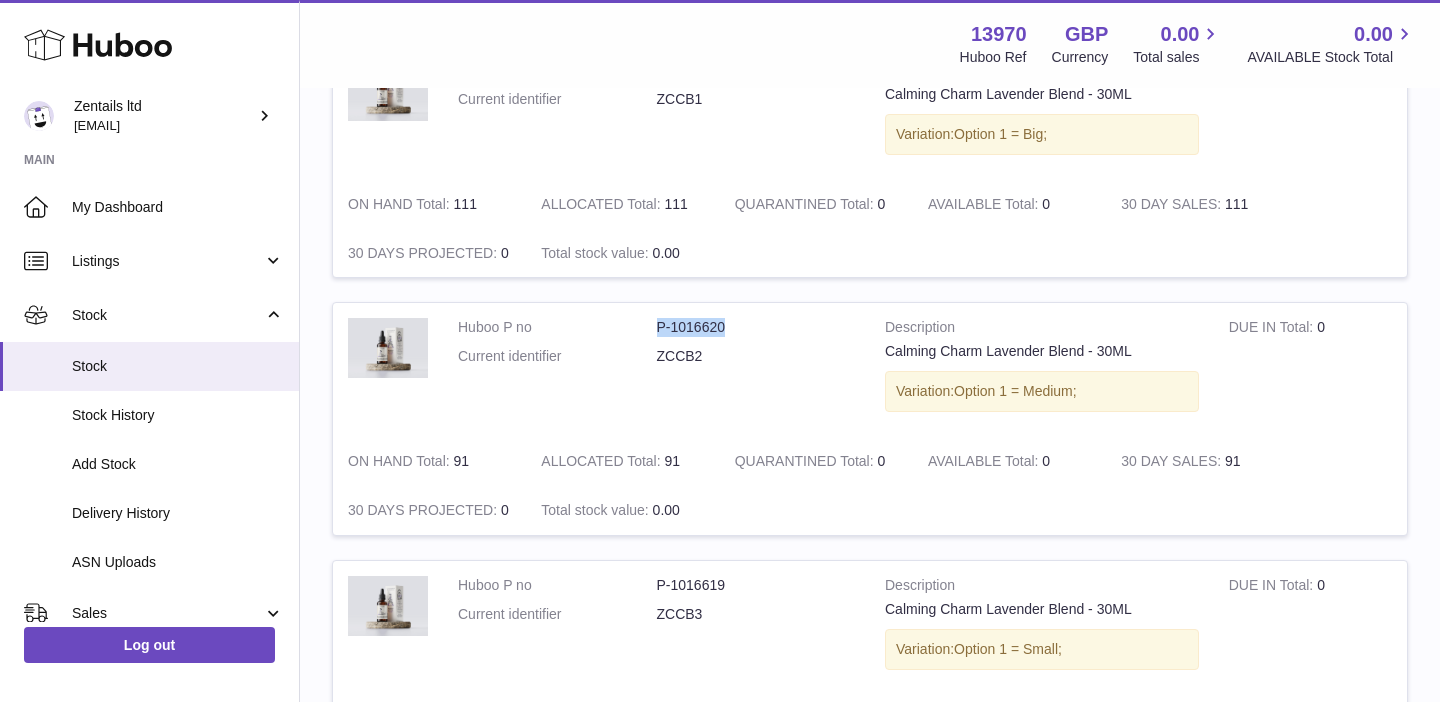 drag, startPoint x: 721, startPoint y: 326, endPoint x: 644, endPoint y: 332, distance: 77.23341 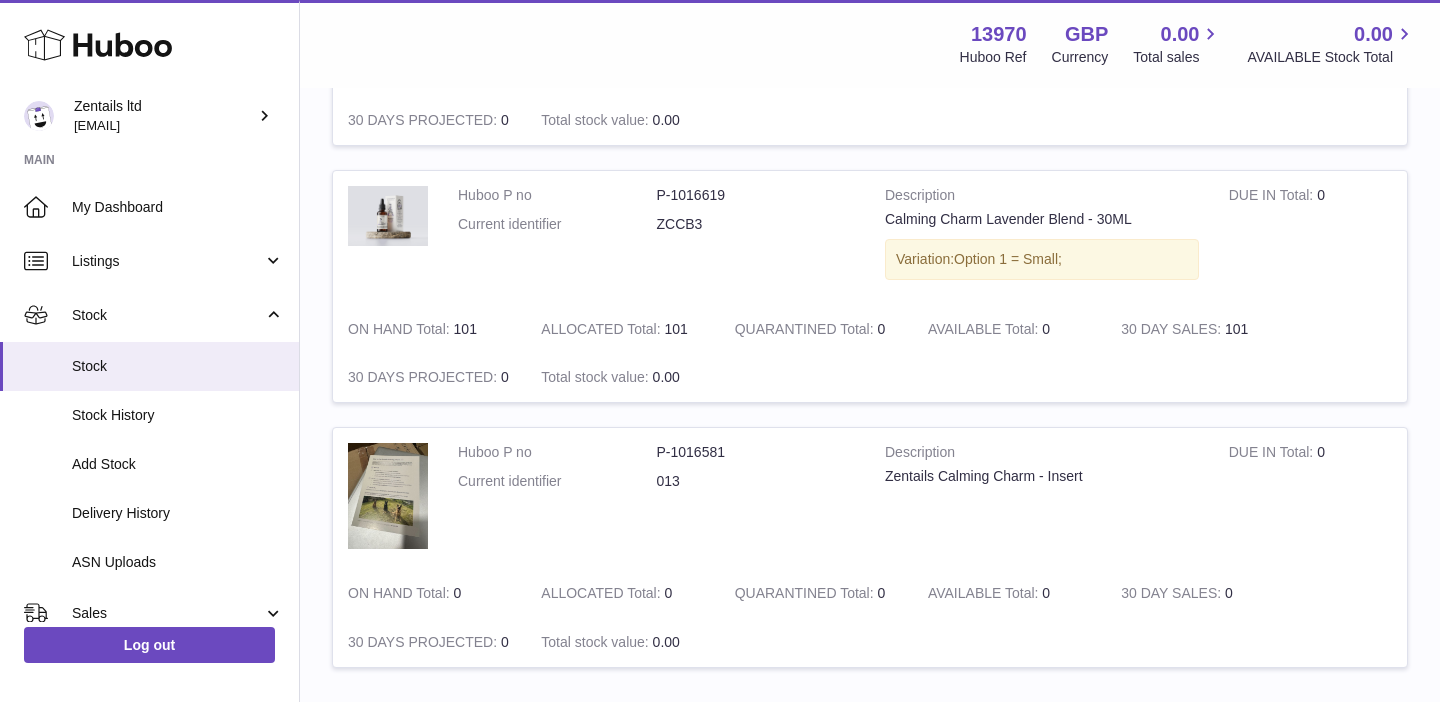 scroll, scrollTop: 689, scrollLeft: 0, axis: vertical 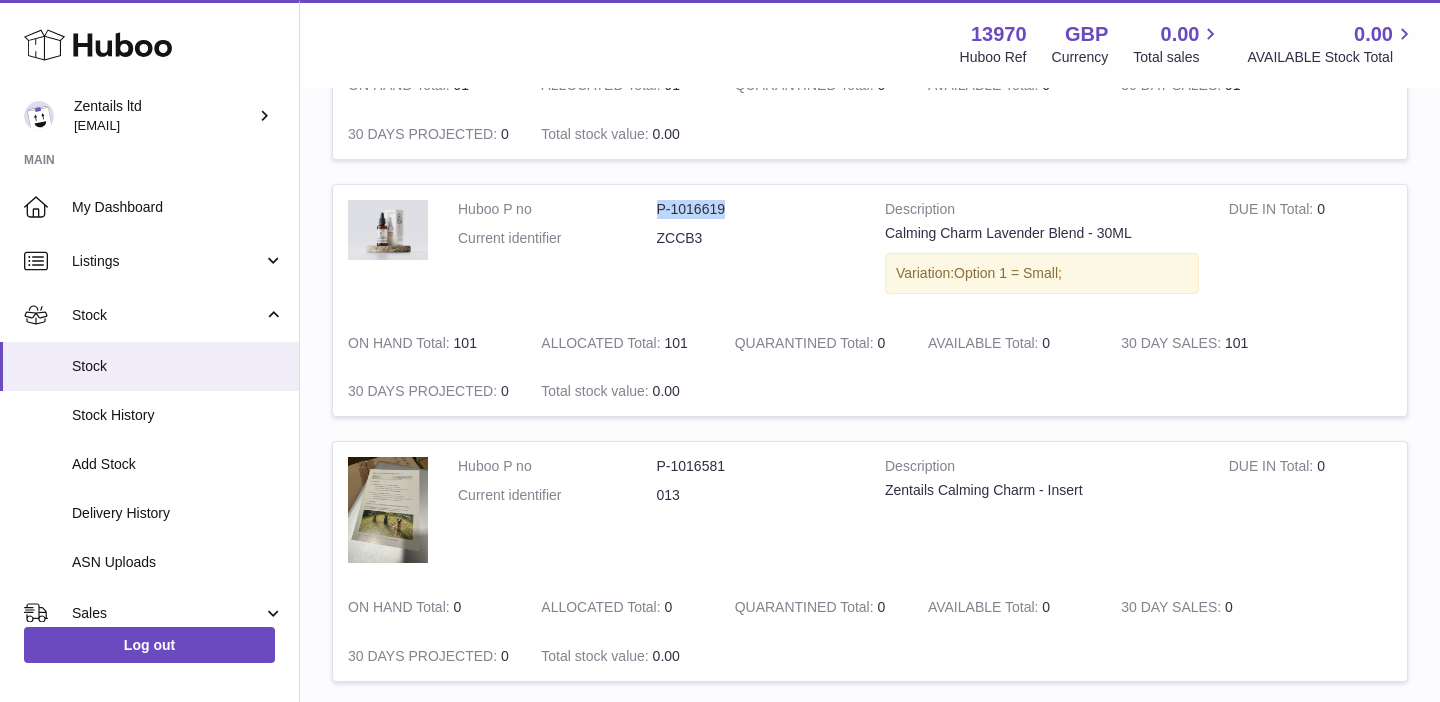 drag, startPoint x: 725, startPoint y: 210, endPoint x: 658, endPoint y: 214, distance: 67.11929 